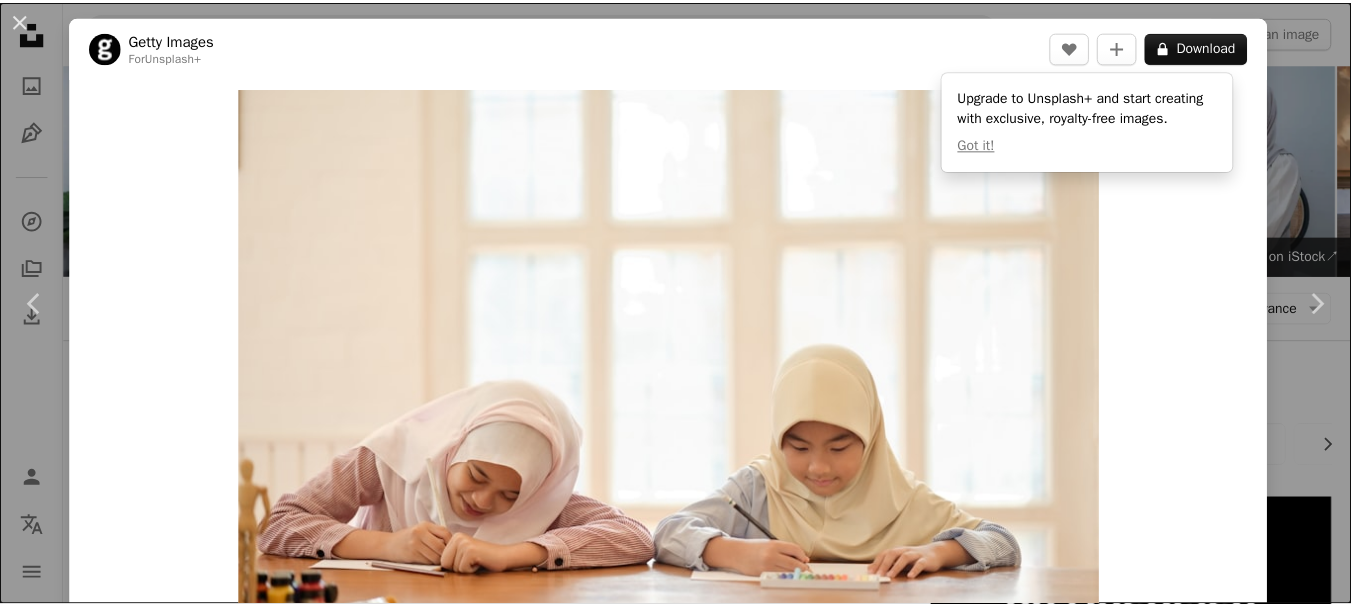 scroll, scrollTop: 2500, scrollLeft: 0, axis: vertical 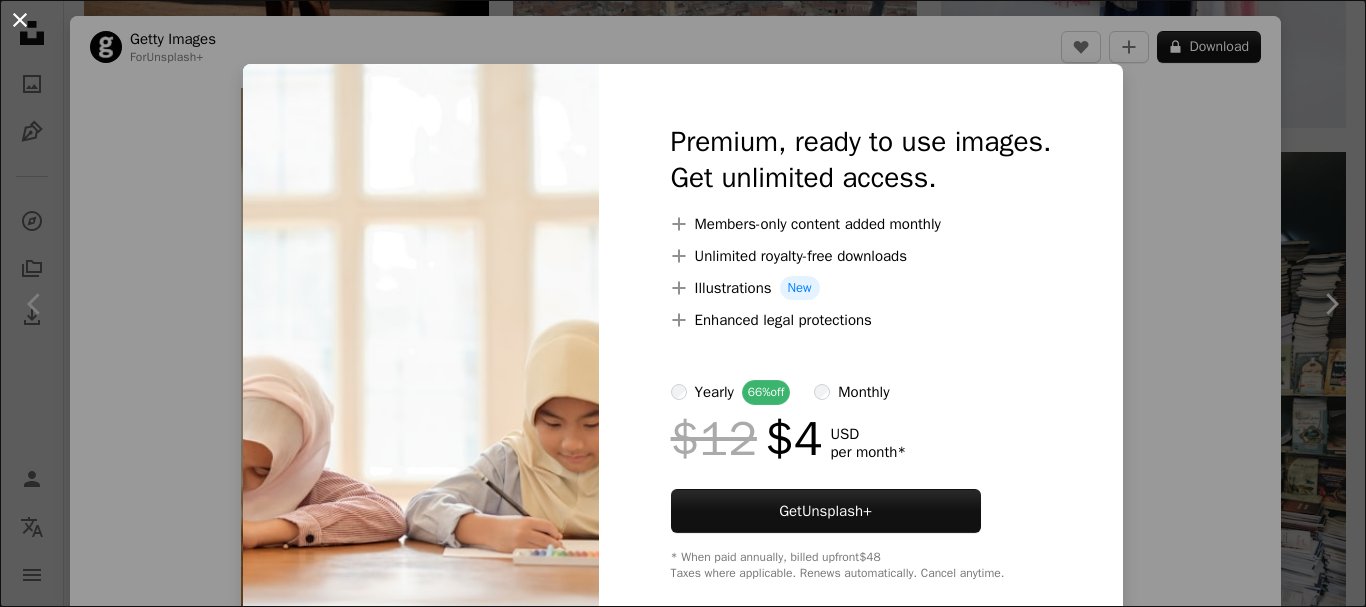 click on "An X shape" at bounding box center (20, 20) 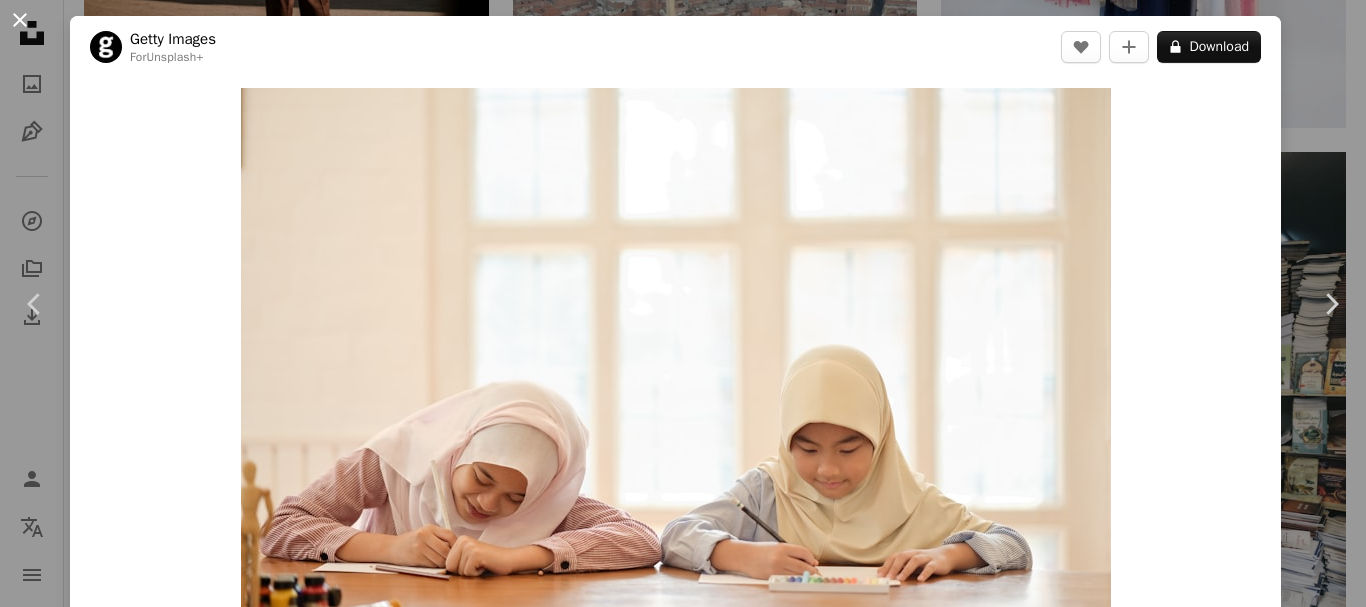click on "An X shape" at bounding box center (20, 20) 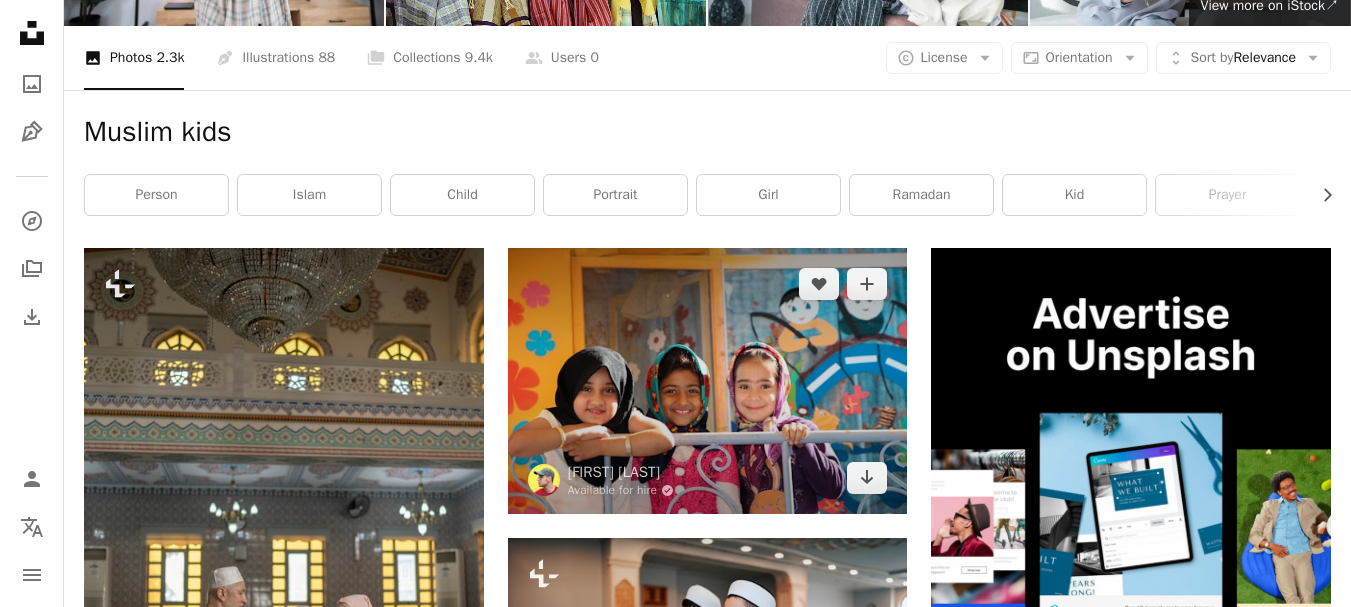 scroll, scrollTop: 300, scrollLeft: 0, axis: vertical 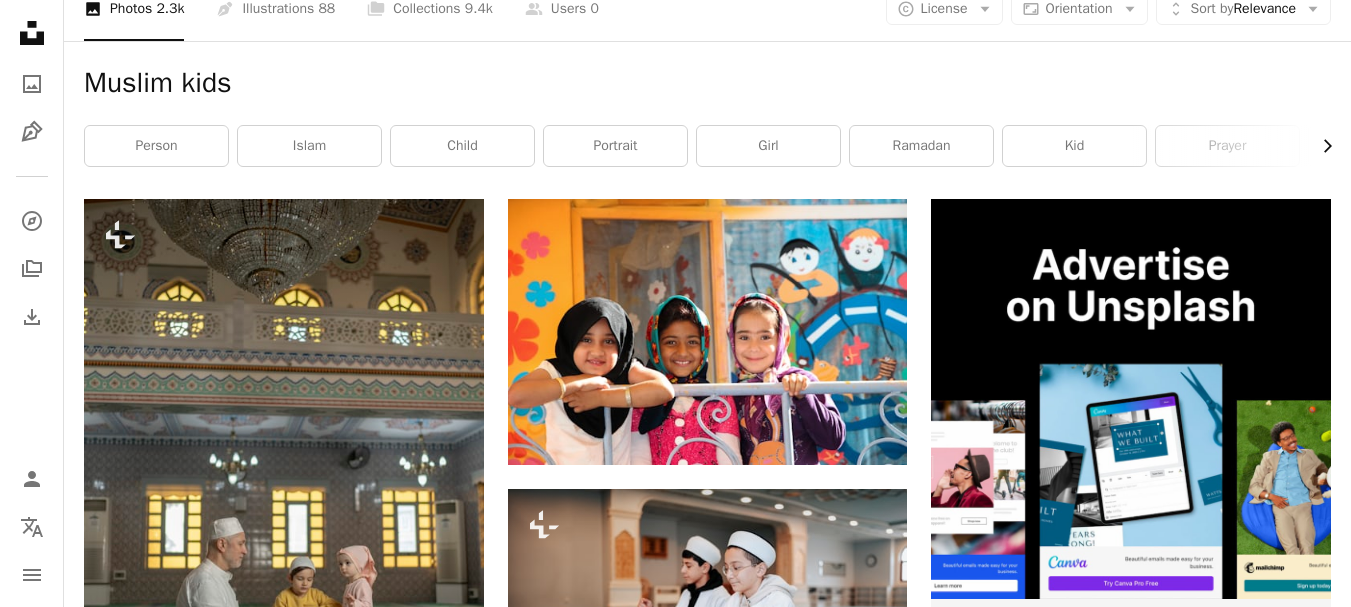 click on "Chevron right" 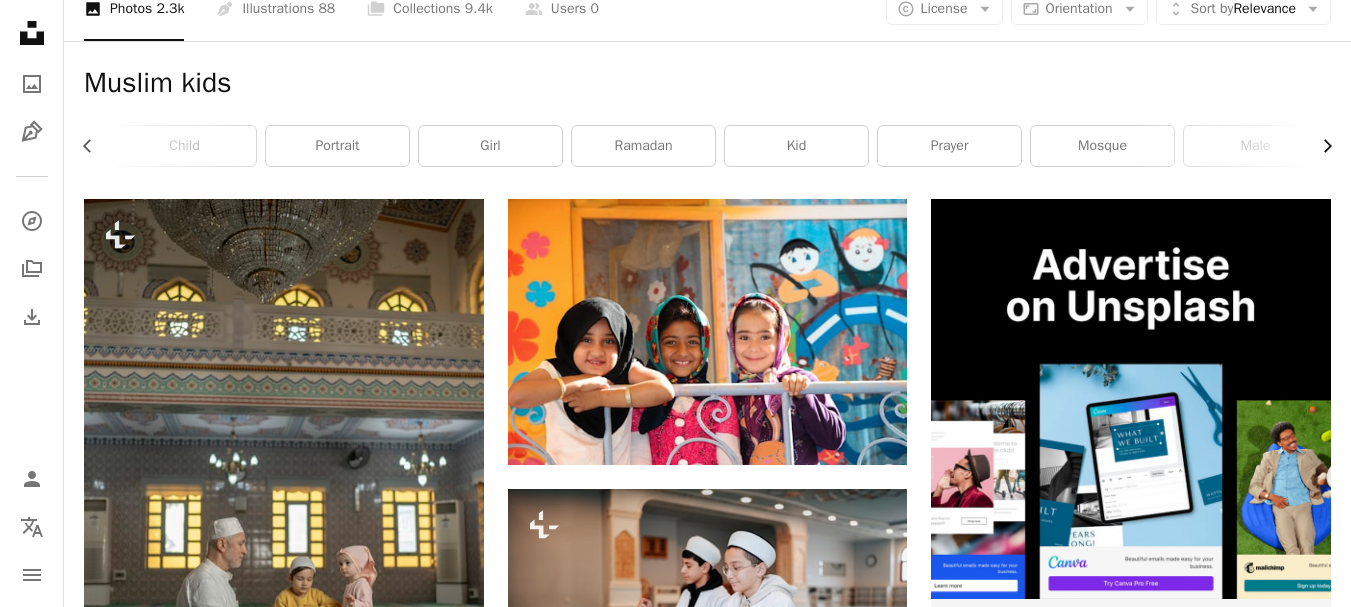 scroll, scrollTop: 0, scrollLeft: 300, axis: horizontal 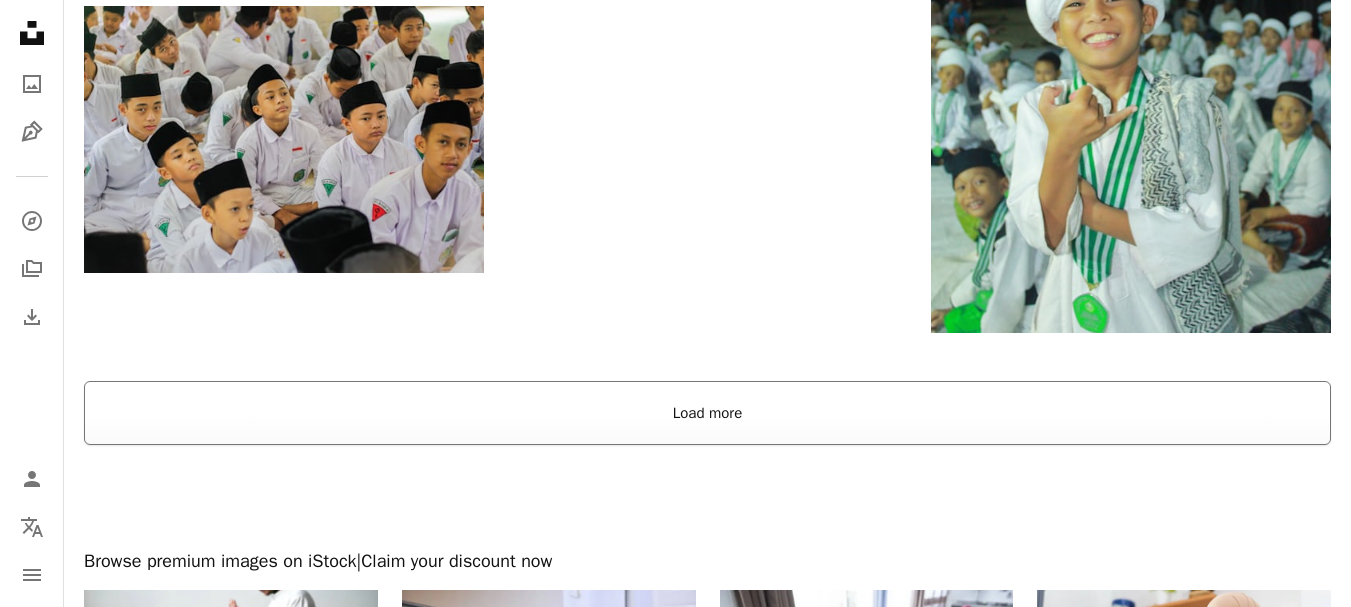 click on "Load more" at bounding box center (707, 413) 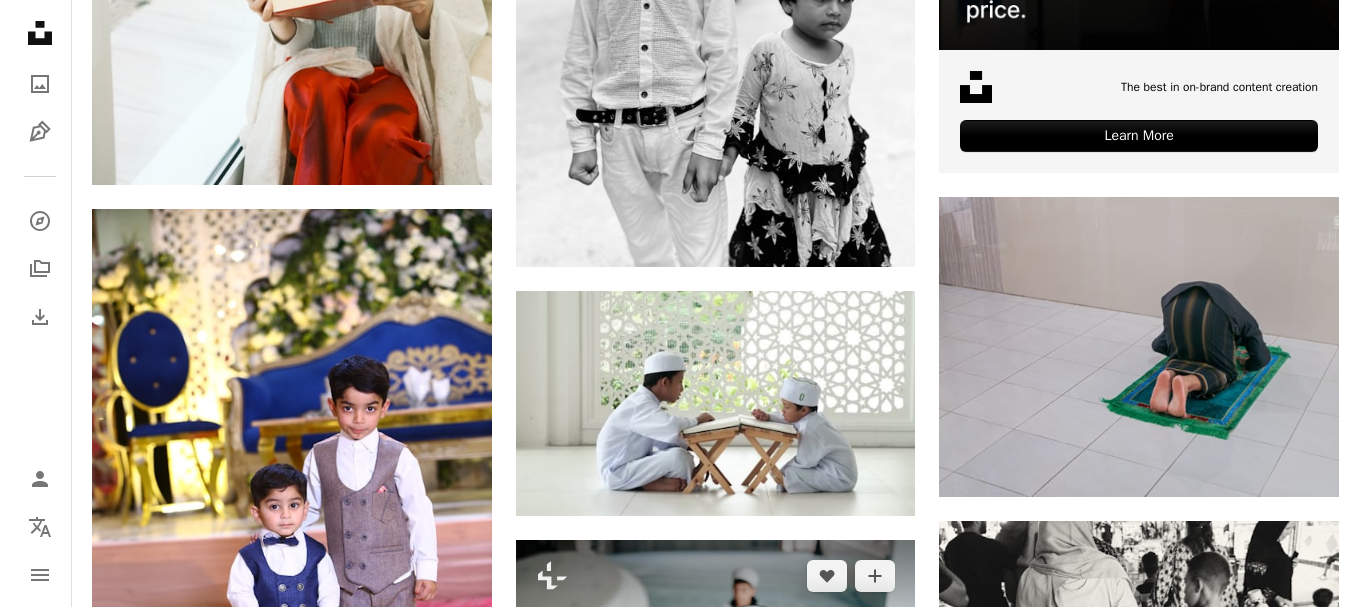 scroll, scrollTop: 8400, scrollLeft: 0, axis: vertical 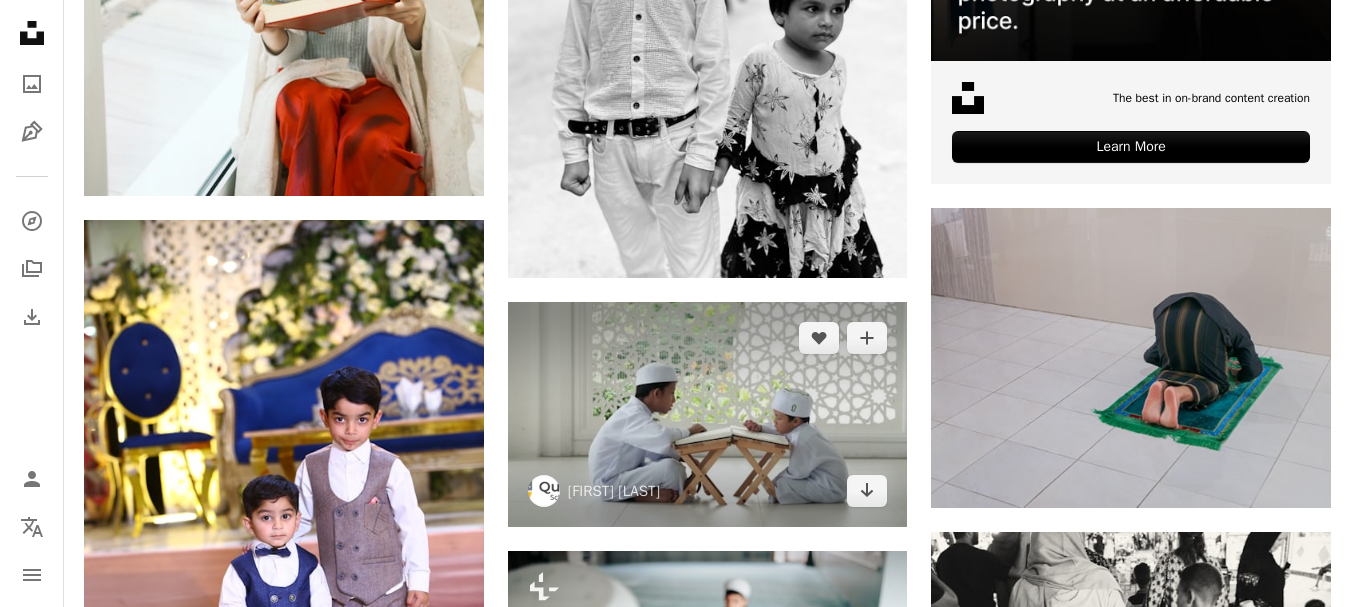 click at bounding box center (708, 414) 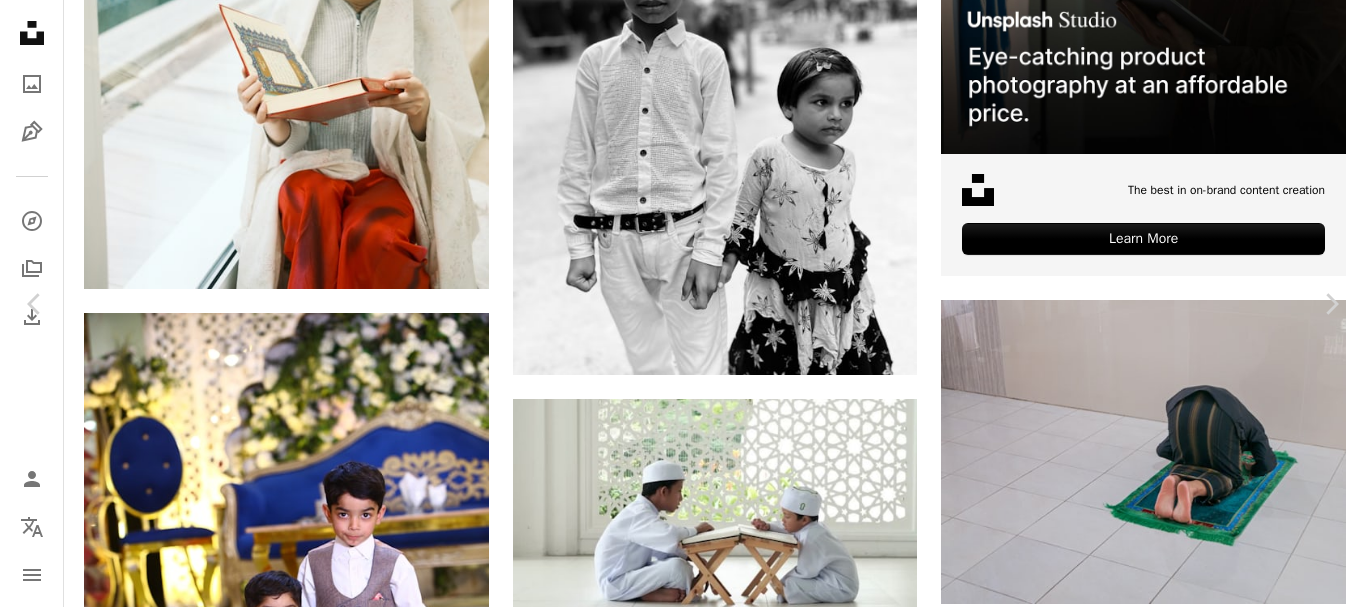 scroll, scrollTop: 900, scrollLeft: 0, axis: vertical 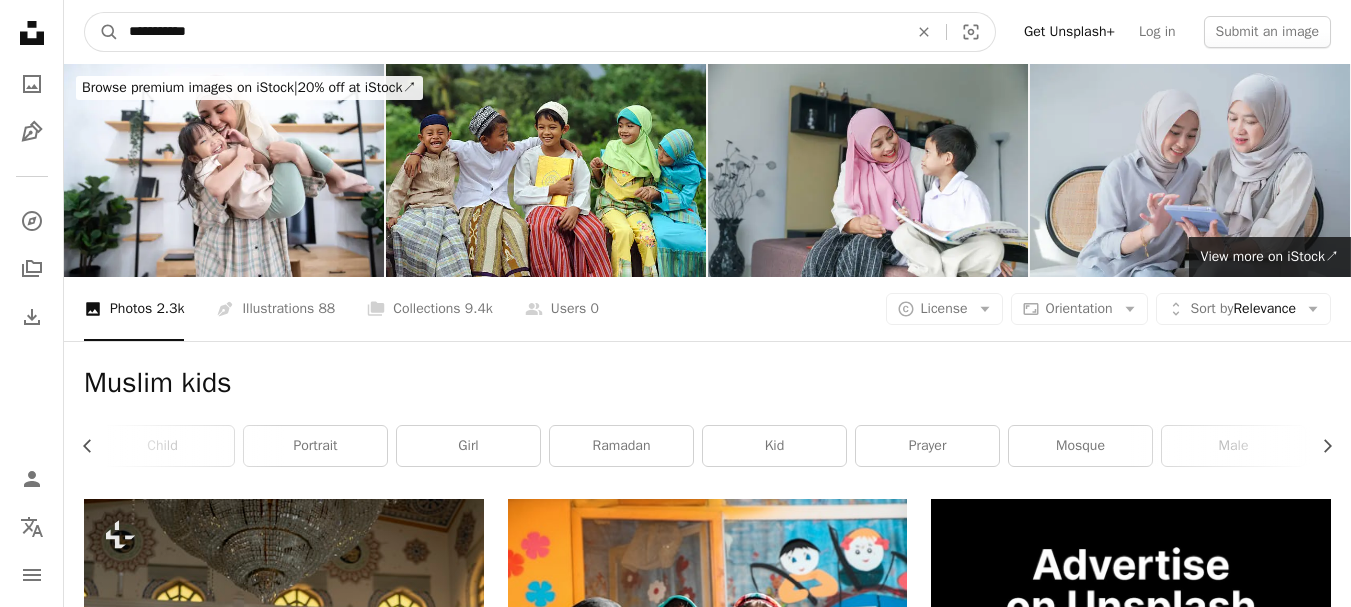 click on "**********" at bounding box center (510, 32) 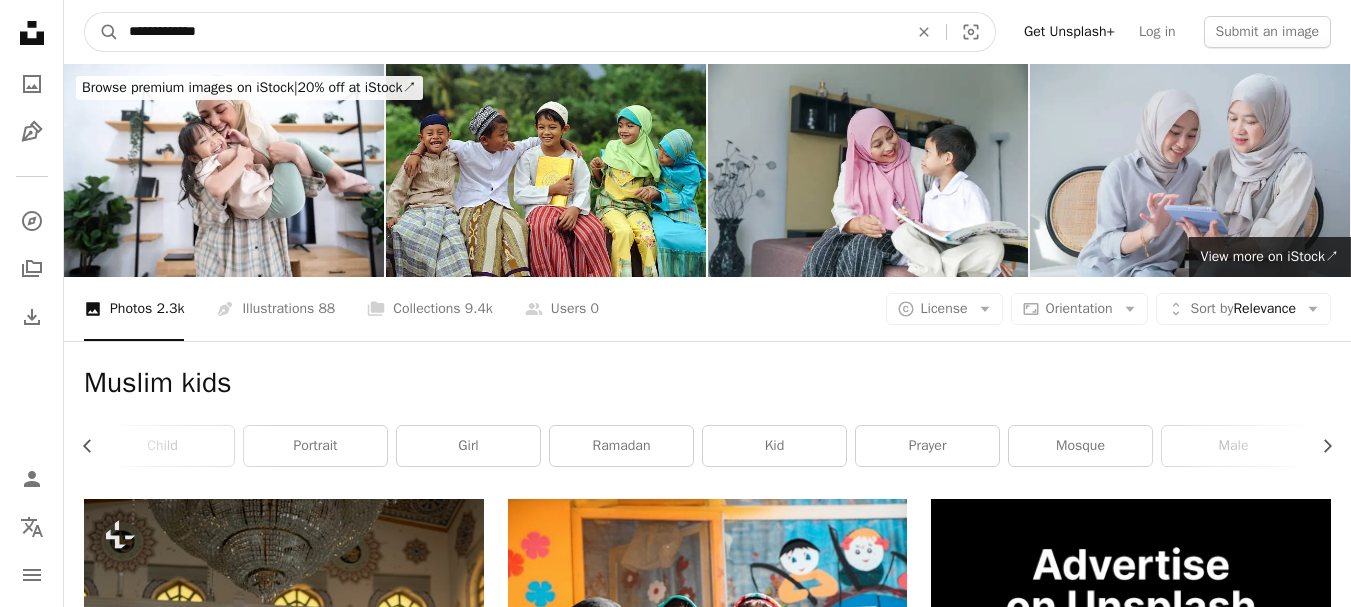 type on "**********" 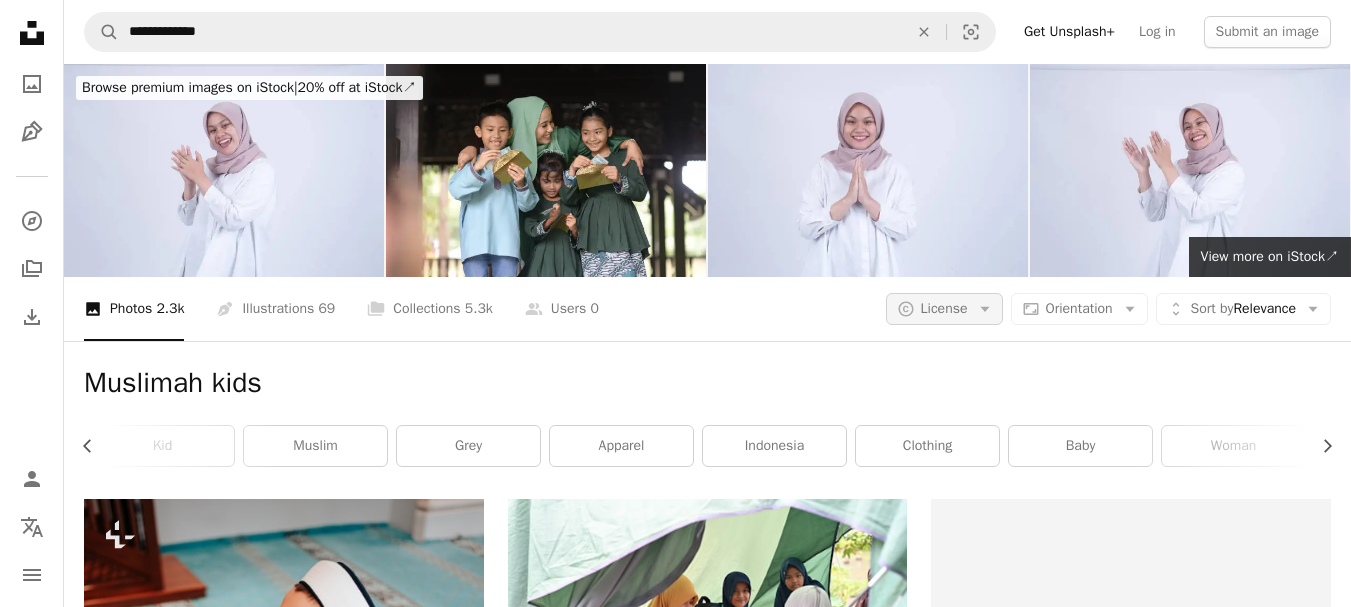 click on "License" at bounding box center [944, 308] 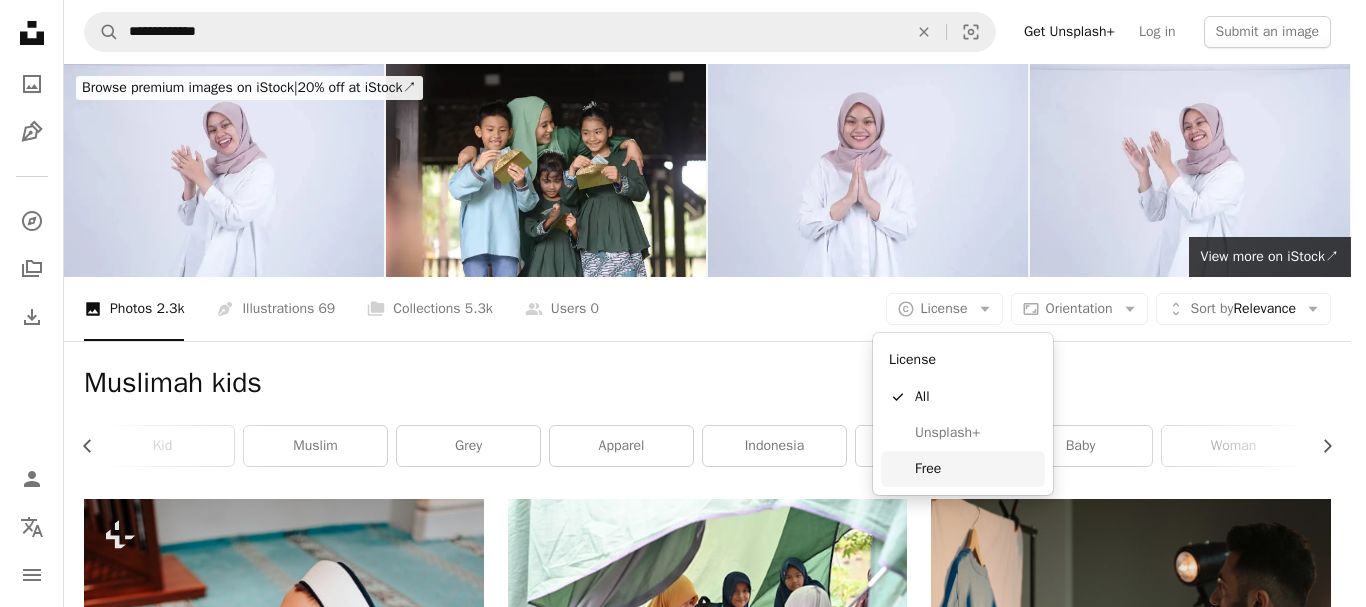 click on "Free" at bounding box center [976, 469] 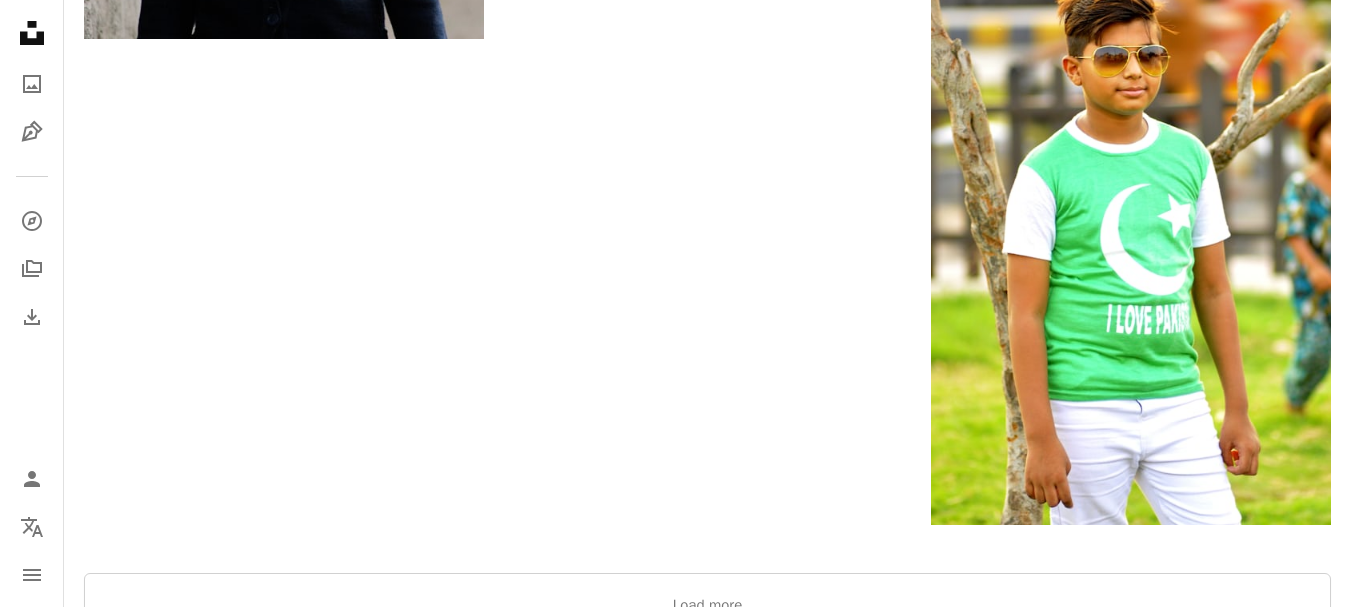 scroll, scrollTop: 3100, scrollLeft: 0, axis: vertical 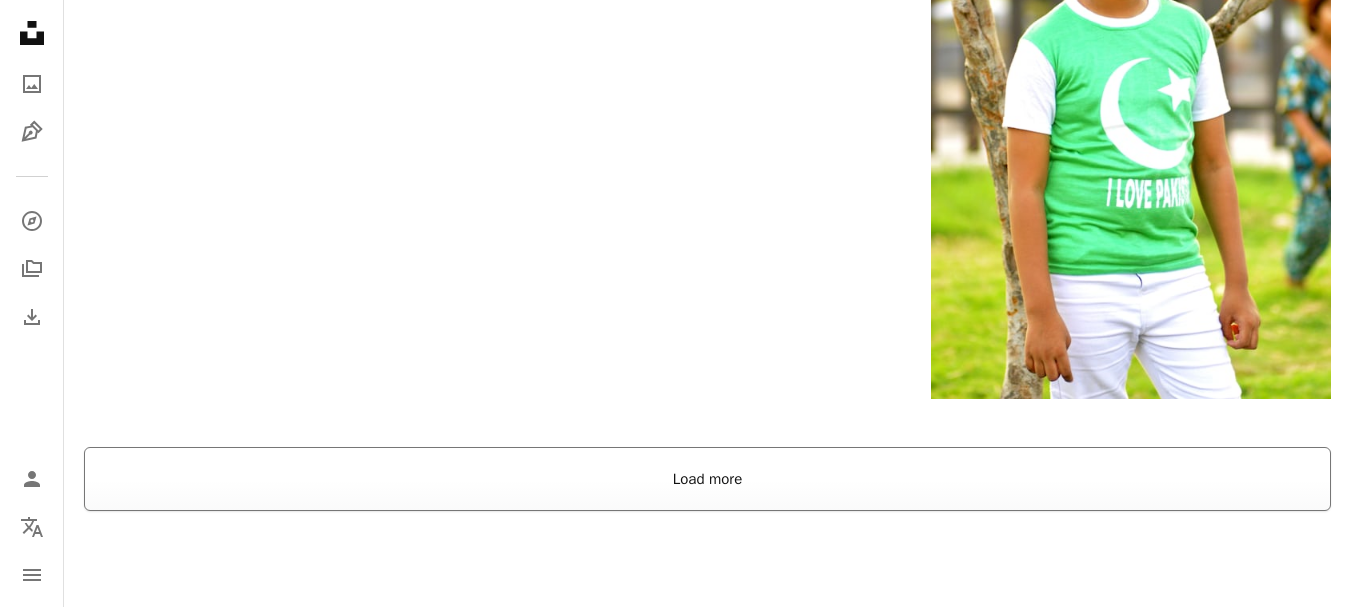 click on "Load more" at bounding box center (707, 479) 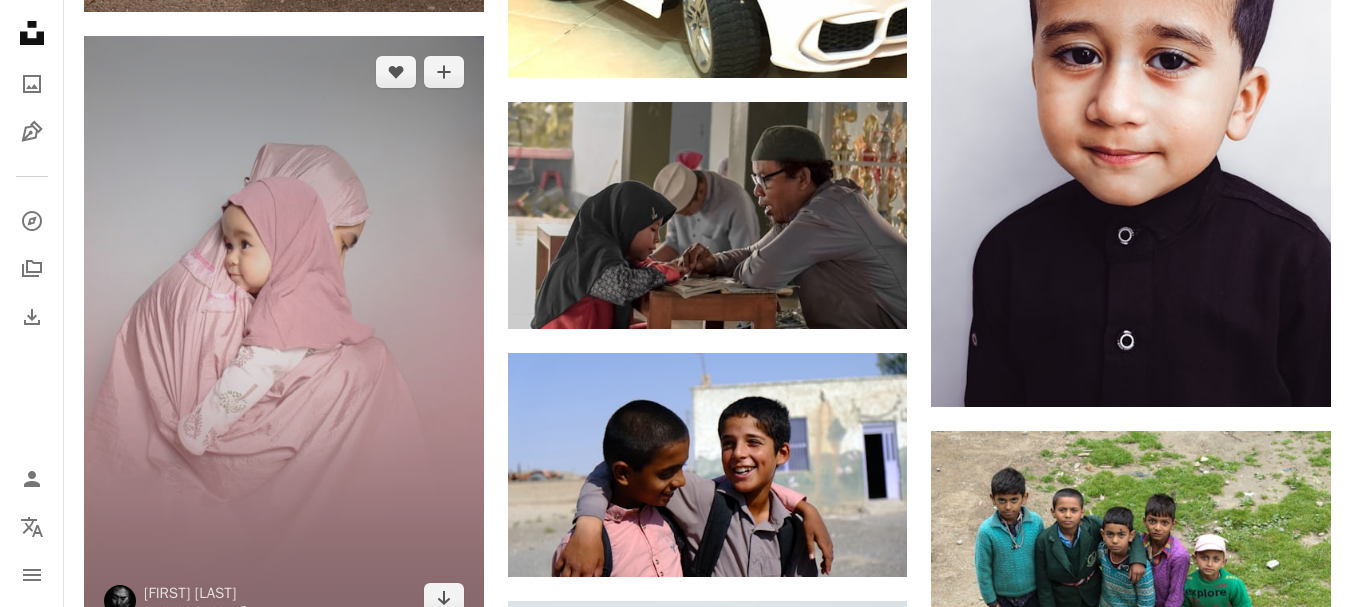 scroll, scrollTop: 15200, scrollLeft: 0, axis: vertical 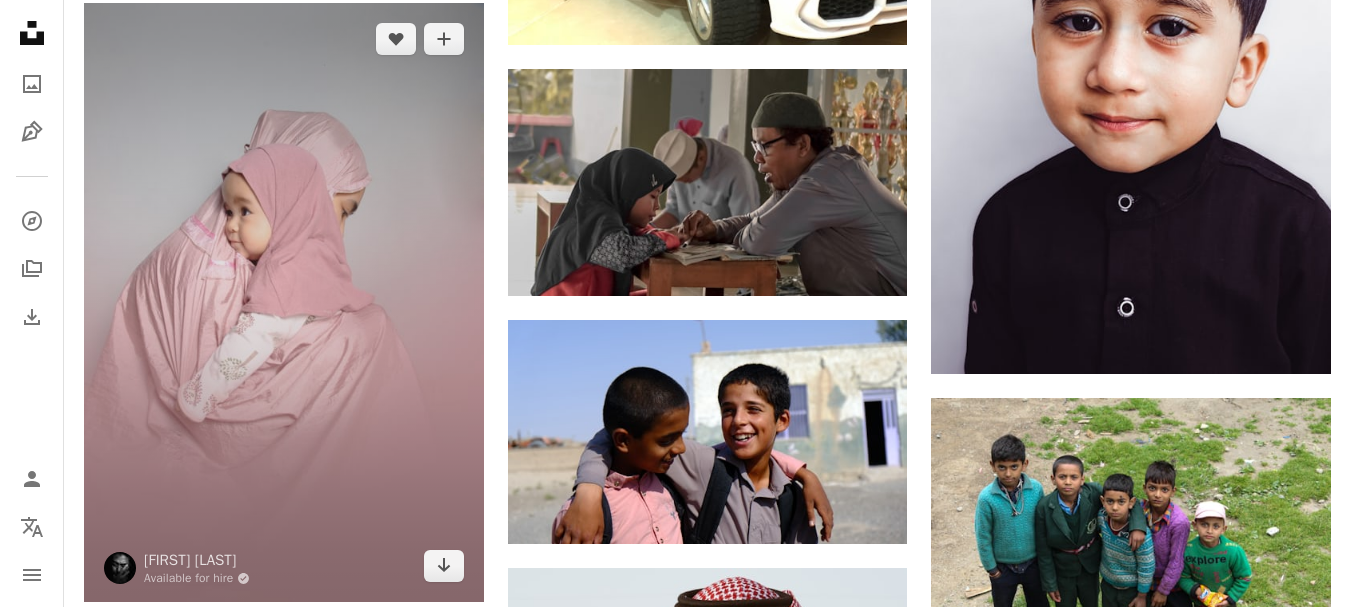 click at bounding box center [284, 302] 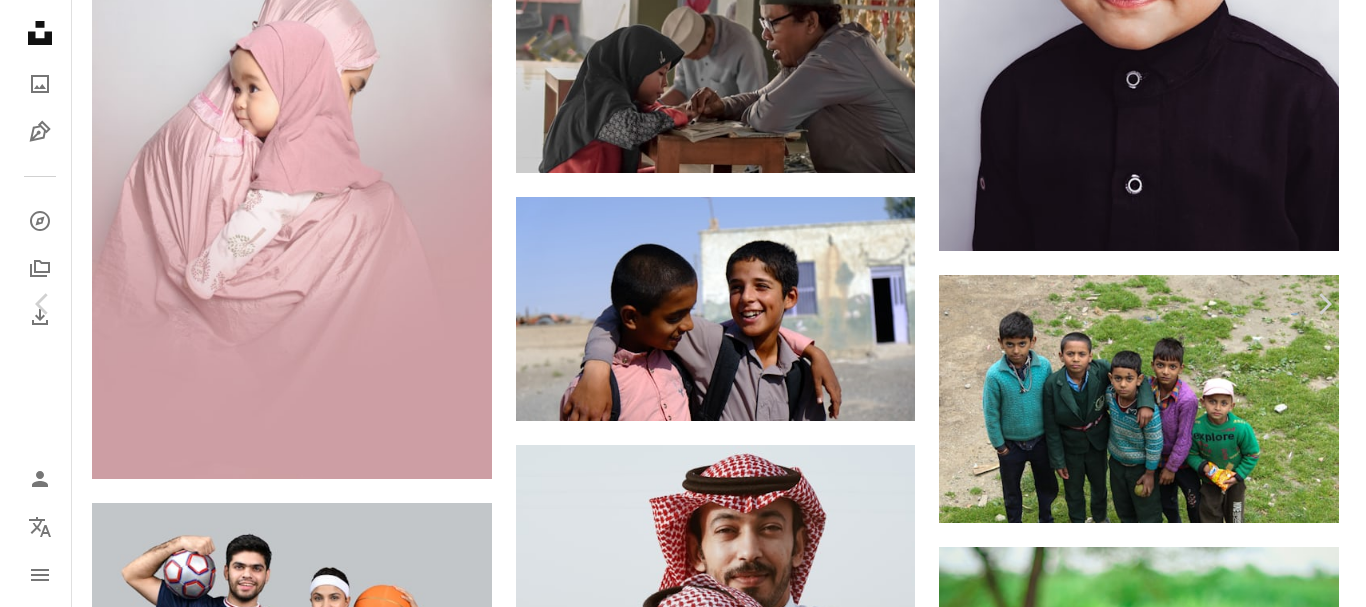 scroll, scrollTop: 14900, scrollLeft: 0, axis: vertical 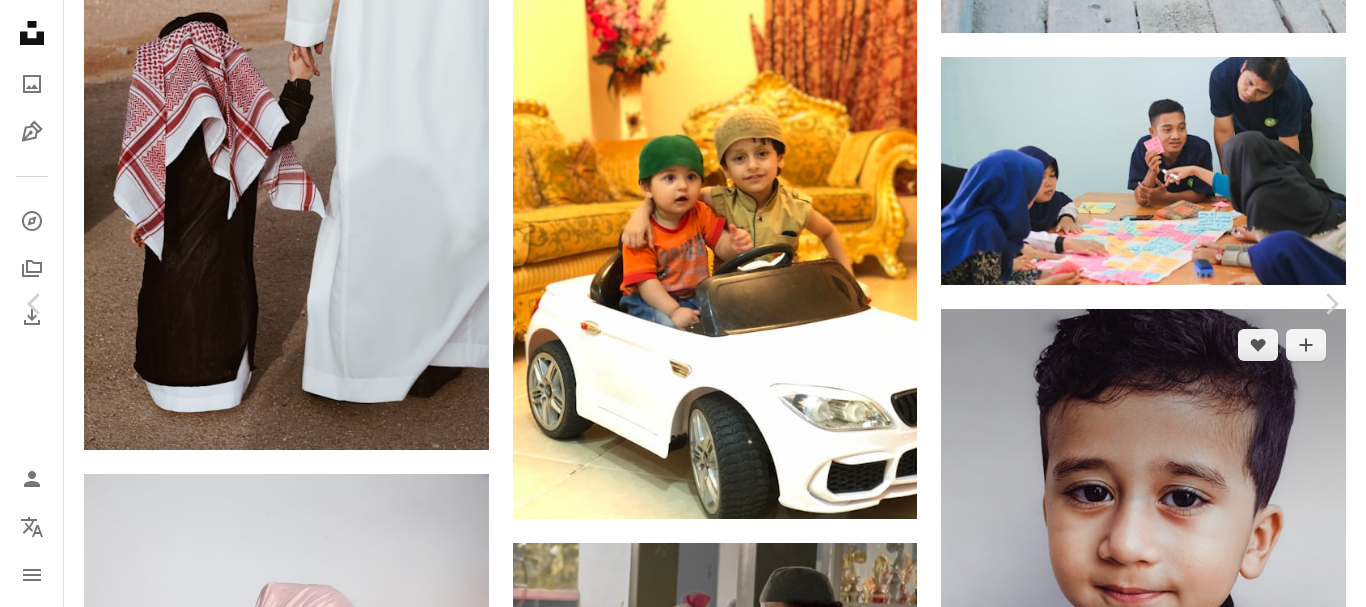 click on "An X shape" at bounding box center (20, 20) 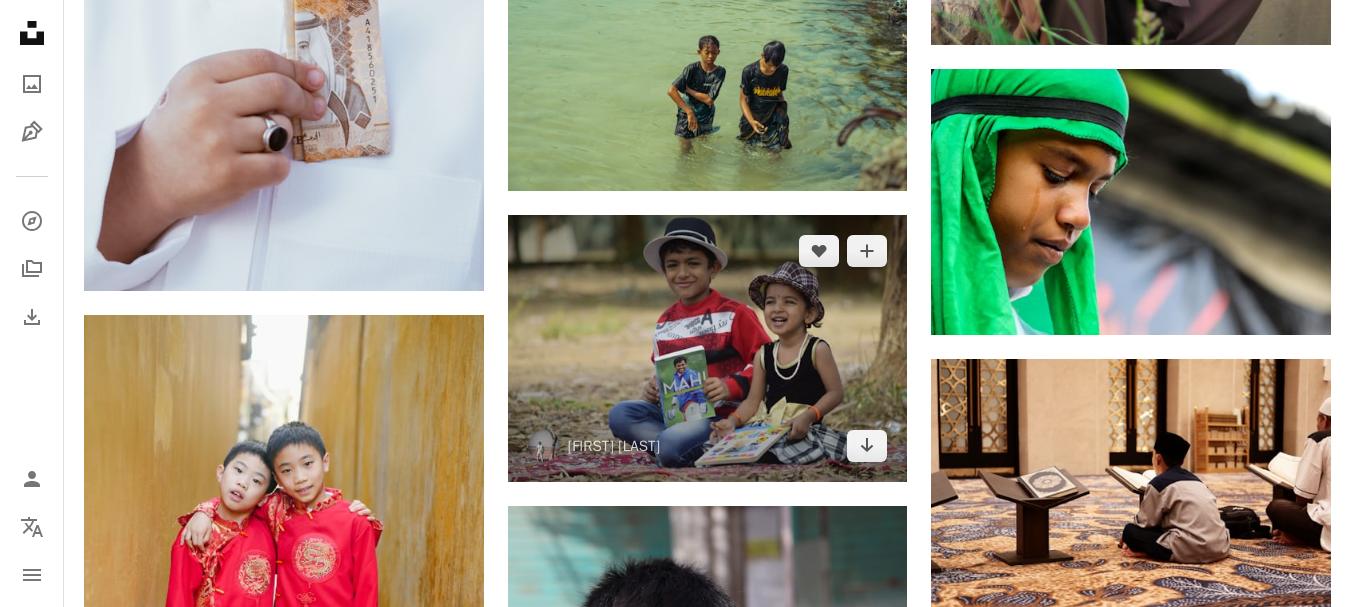 scroll, scrollTop: 16600, scrollLeft: 0, axis: vertical 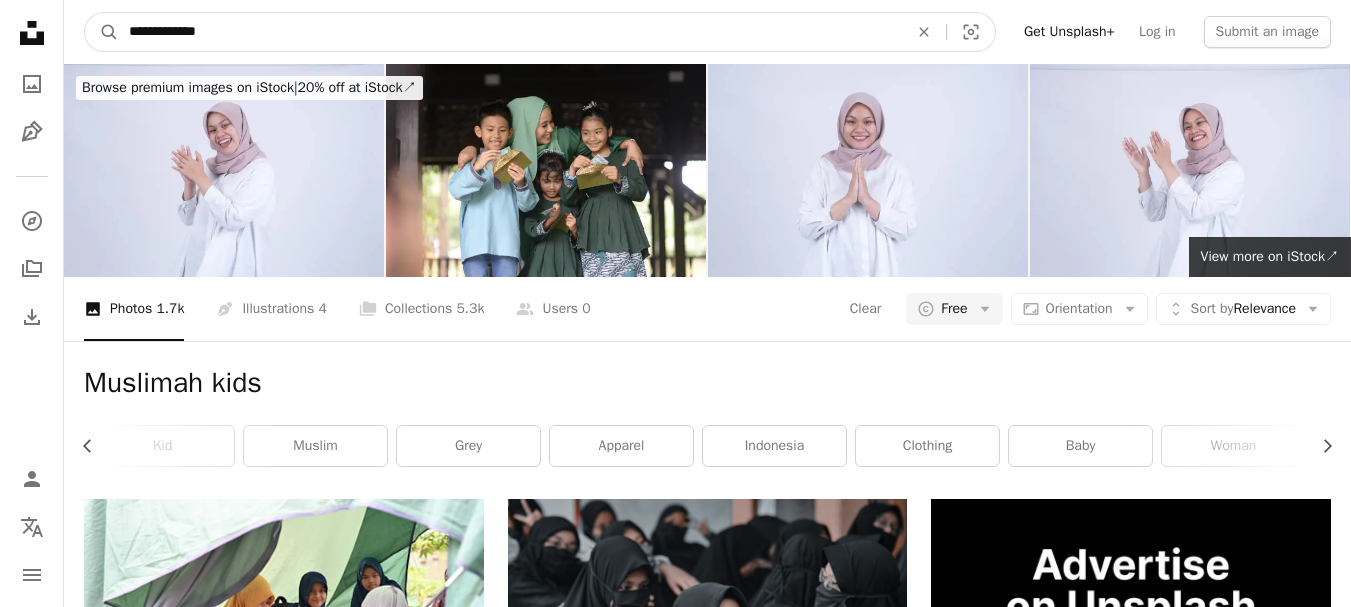 drag, startPoint x: 289, startPoint y: 39, endPoint x: 70, endPoint y: -12, distance: 224.85995 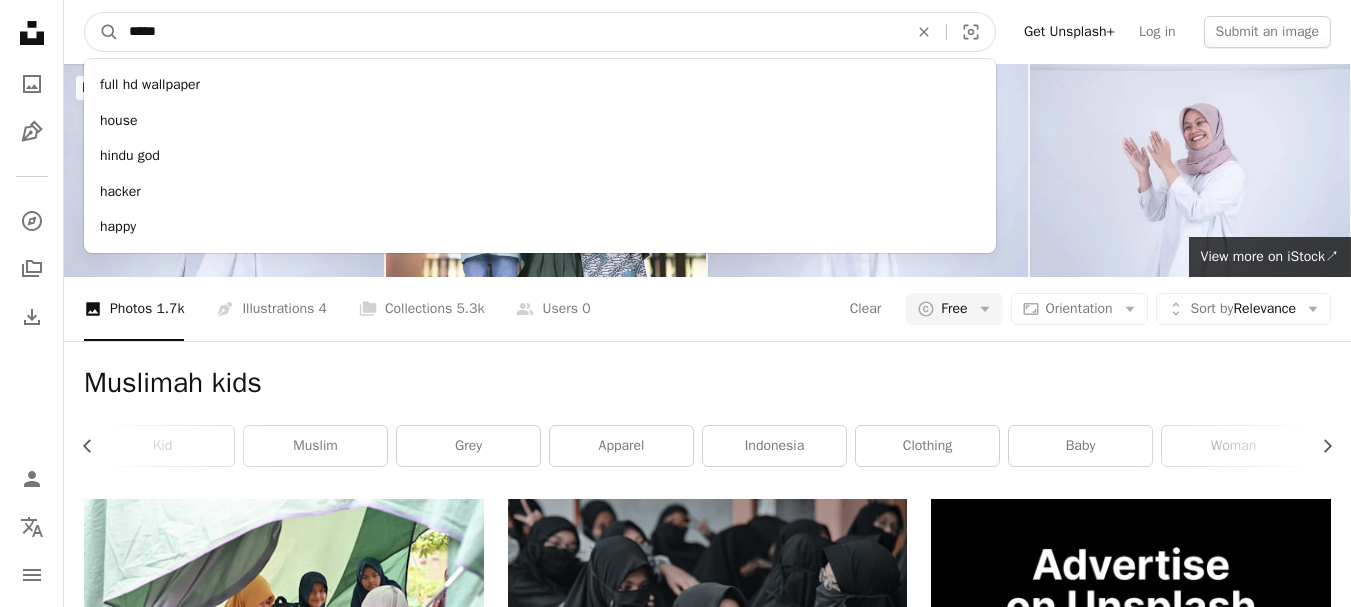 type on "*****" 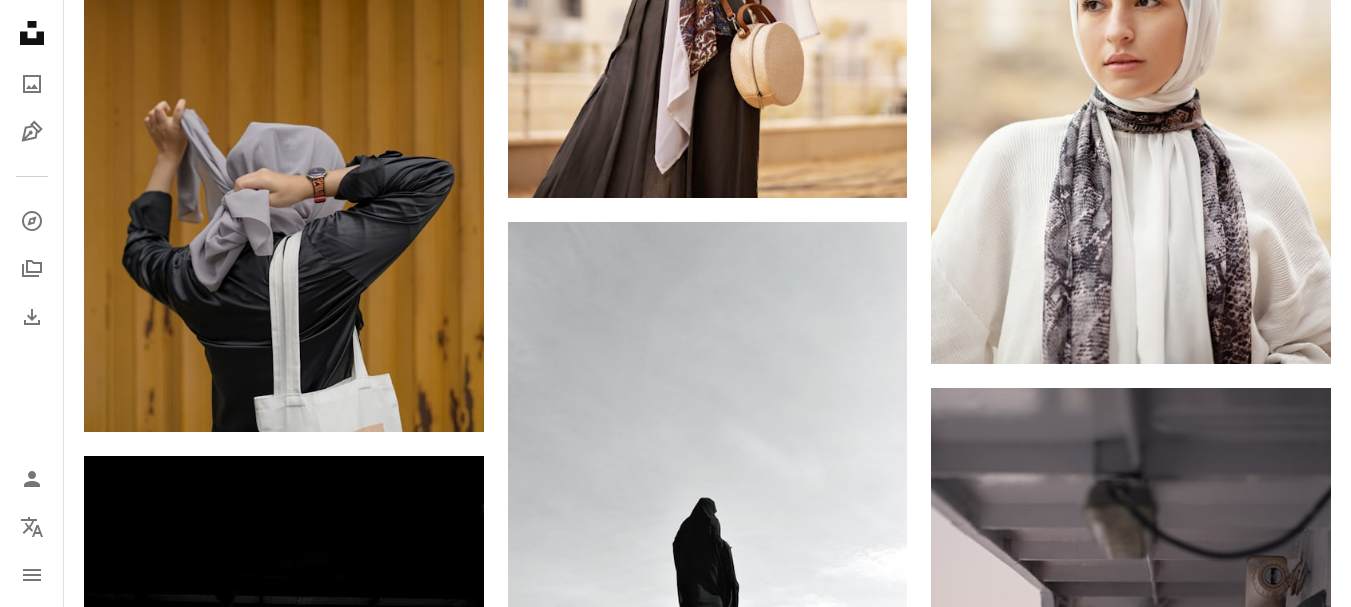 scroll, scrollTop: 2200, scrollLeft: 0, axis: vertical 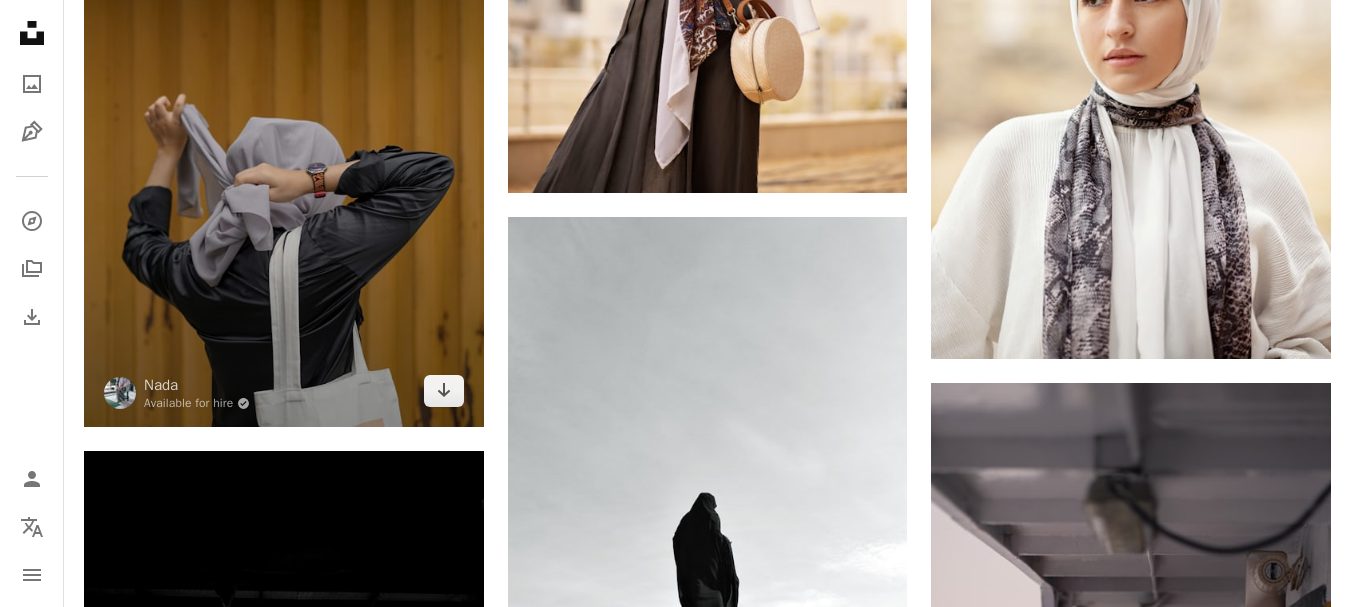 click at bounding box center (284, 127) 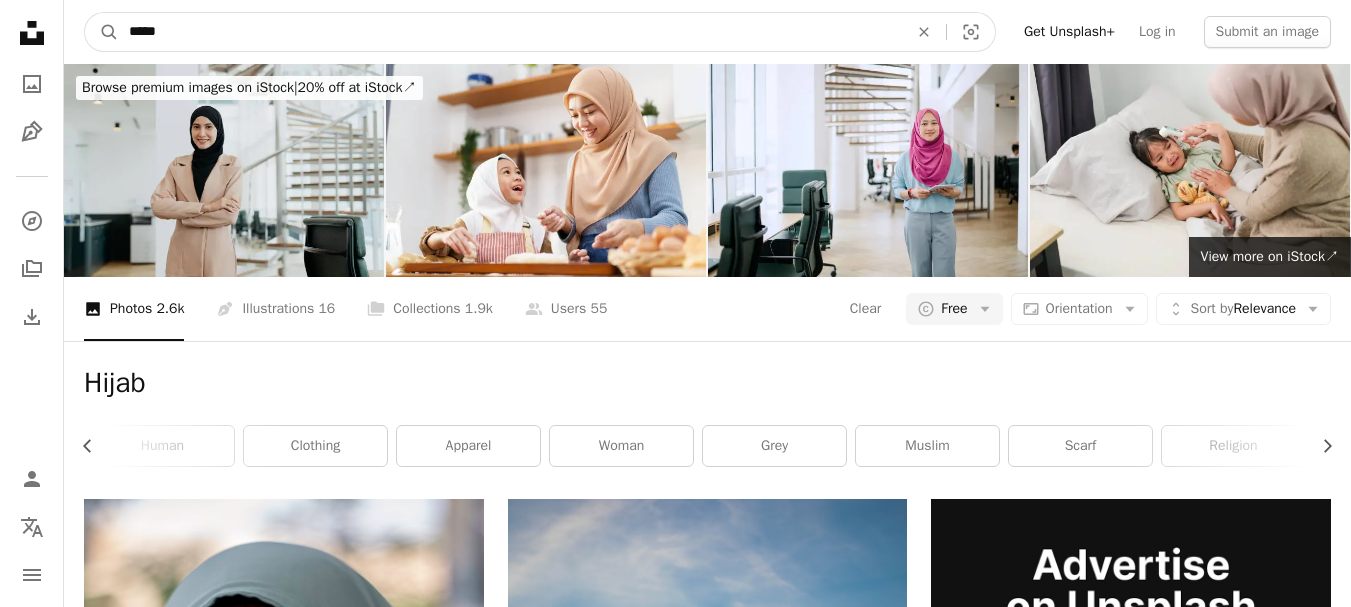 click on "*****" at bounding box center [510, 32] 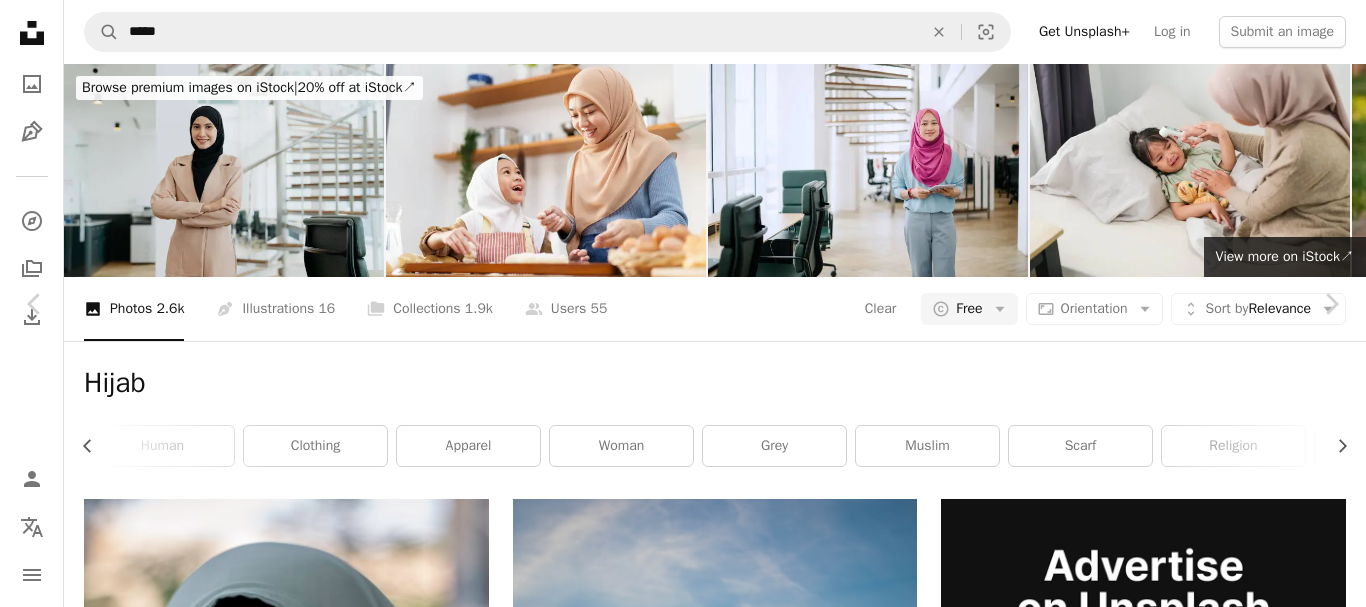 click on "An X shape" at bounding box center (20, 20) 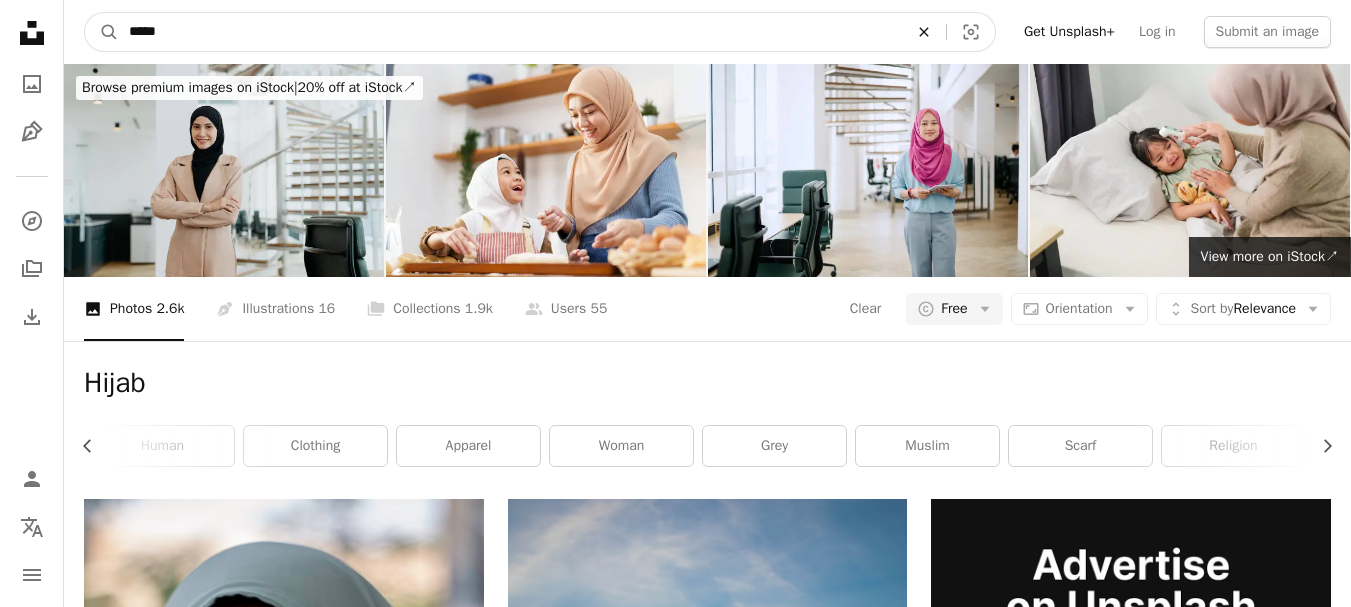 click on "An X shape" 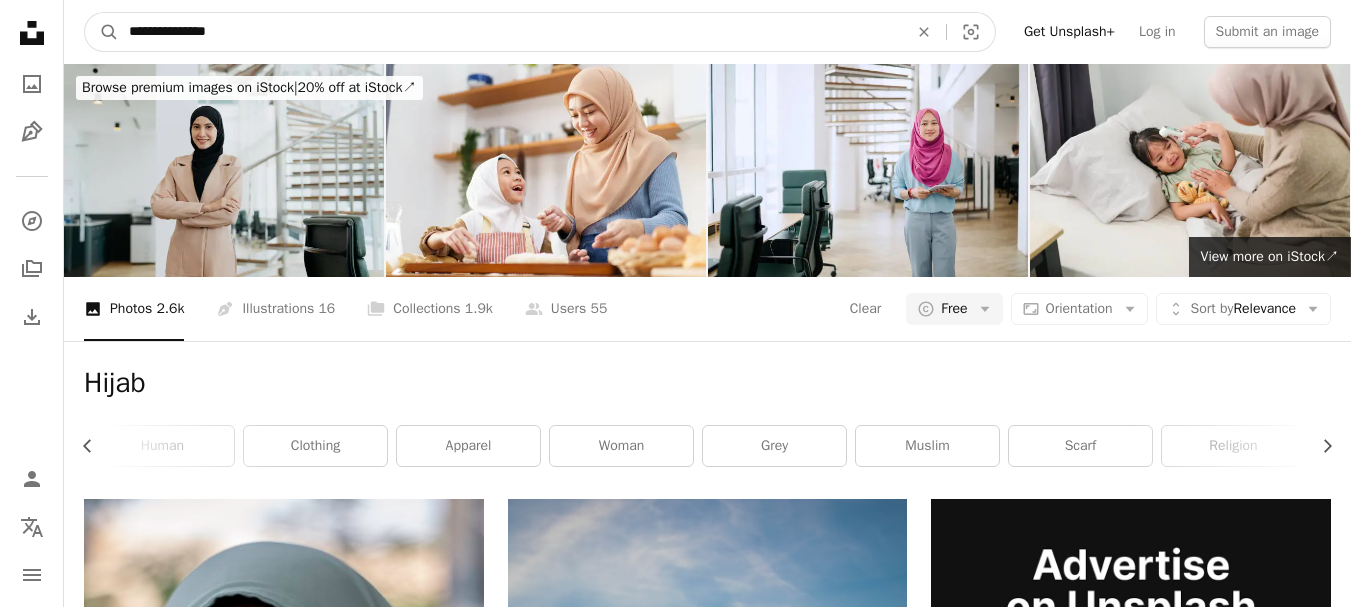 type on "**********" 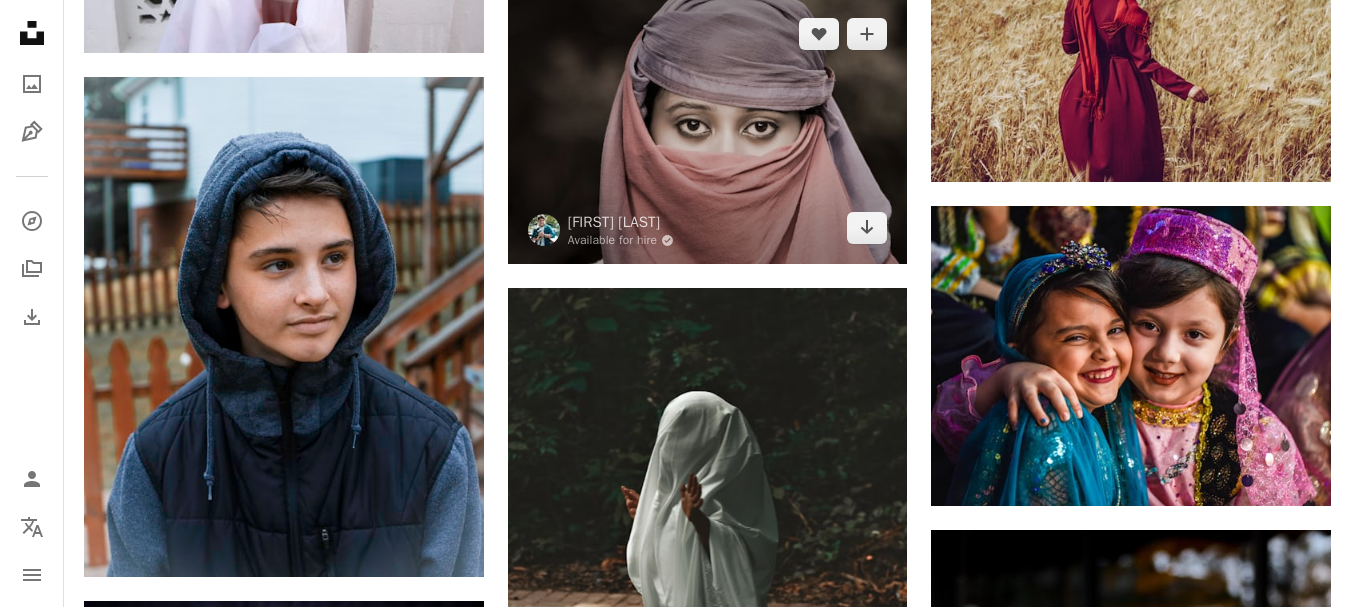 scroll, scrollTop: 31926, scrollLeft: 0, axis: vertical 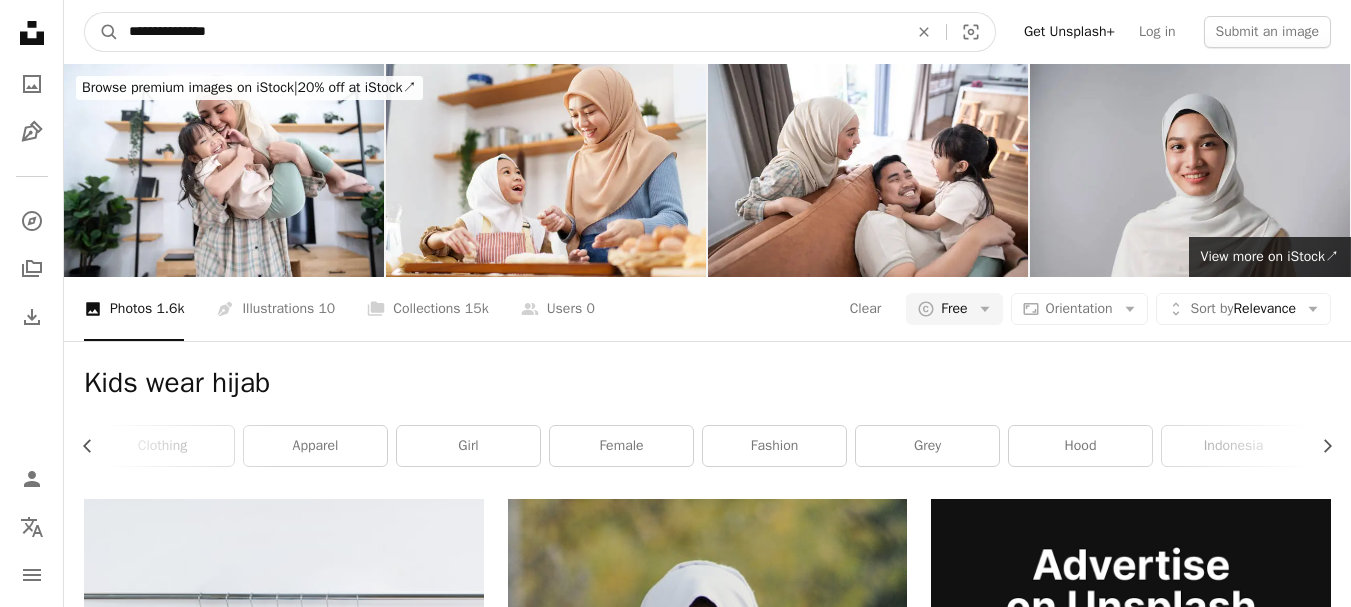 click on "**********" at bounding box center (510, 32) 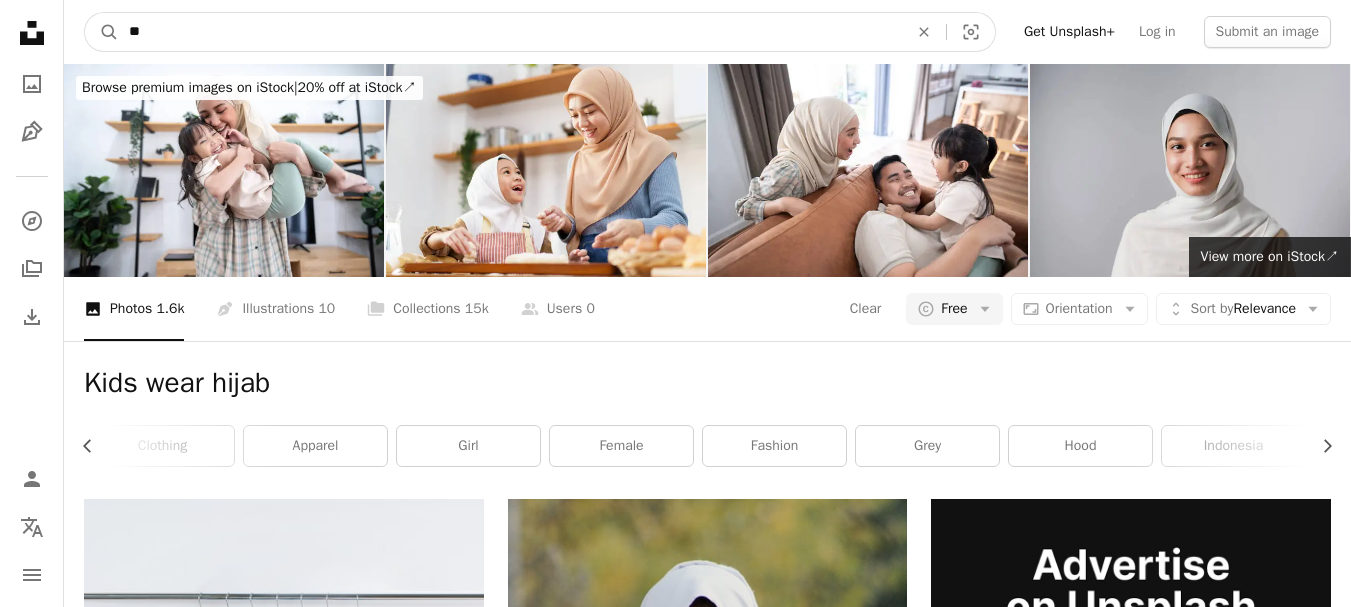 type on "*" 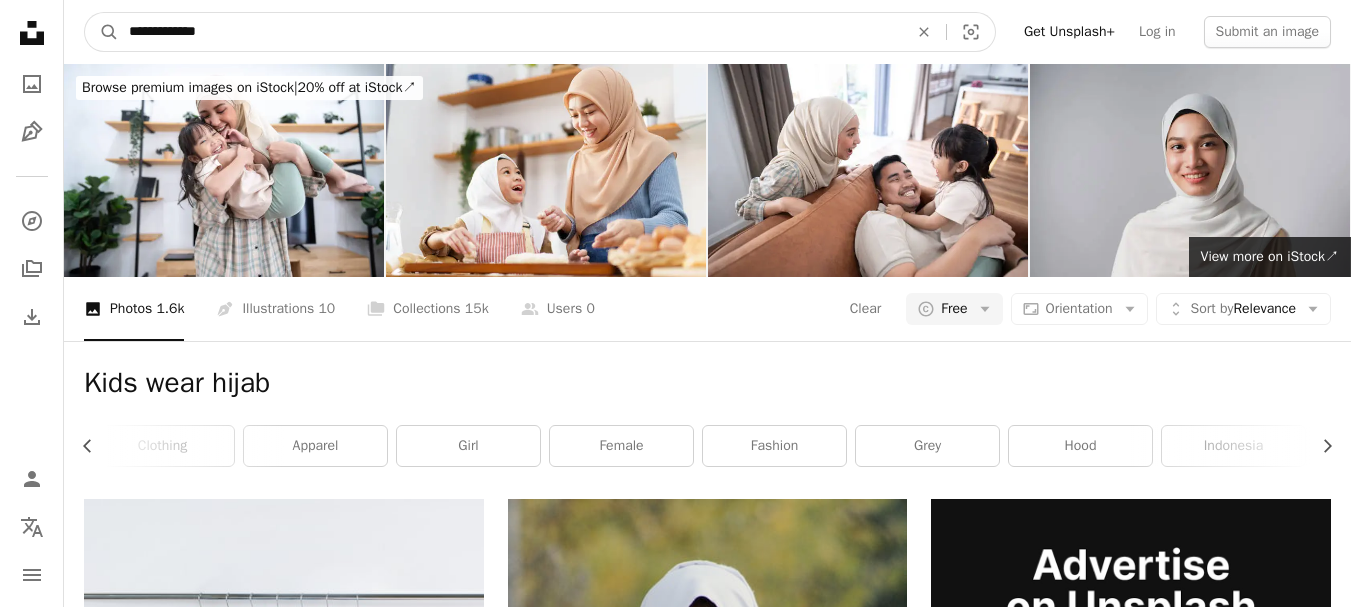 type on "**********" 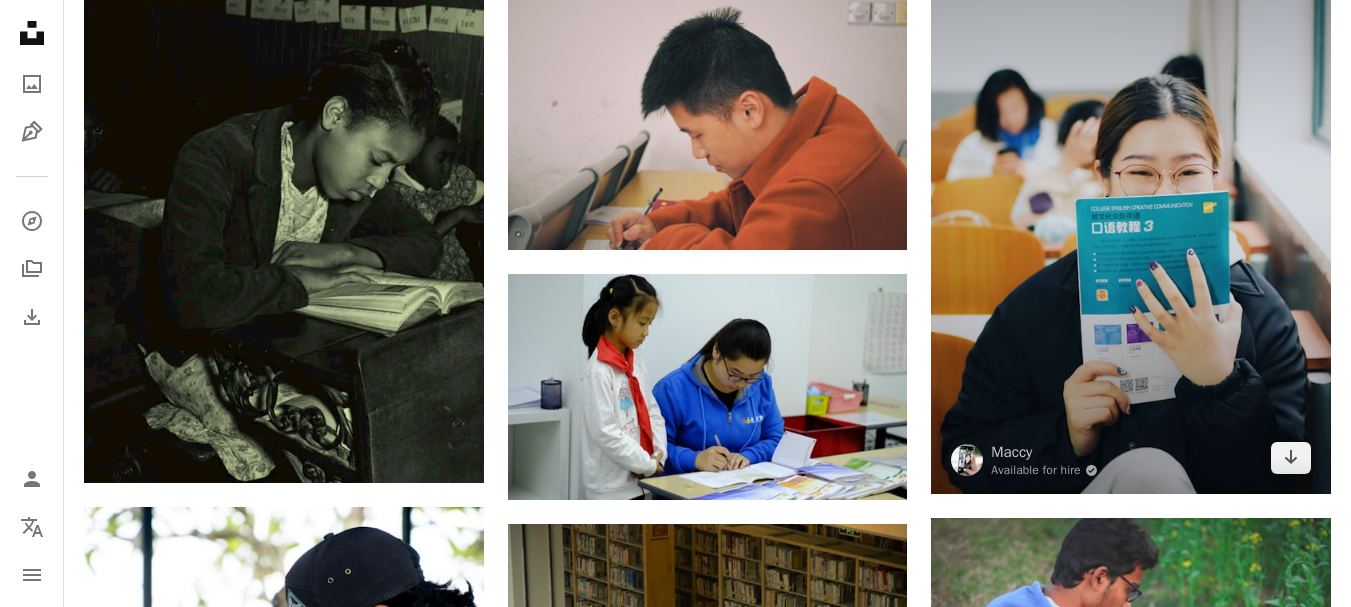 scroll, scrollTop: 10599, scrollLeft: 0, axis: vertical 